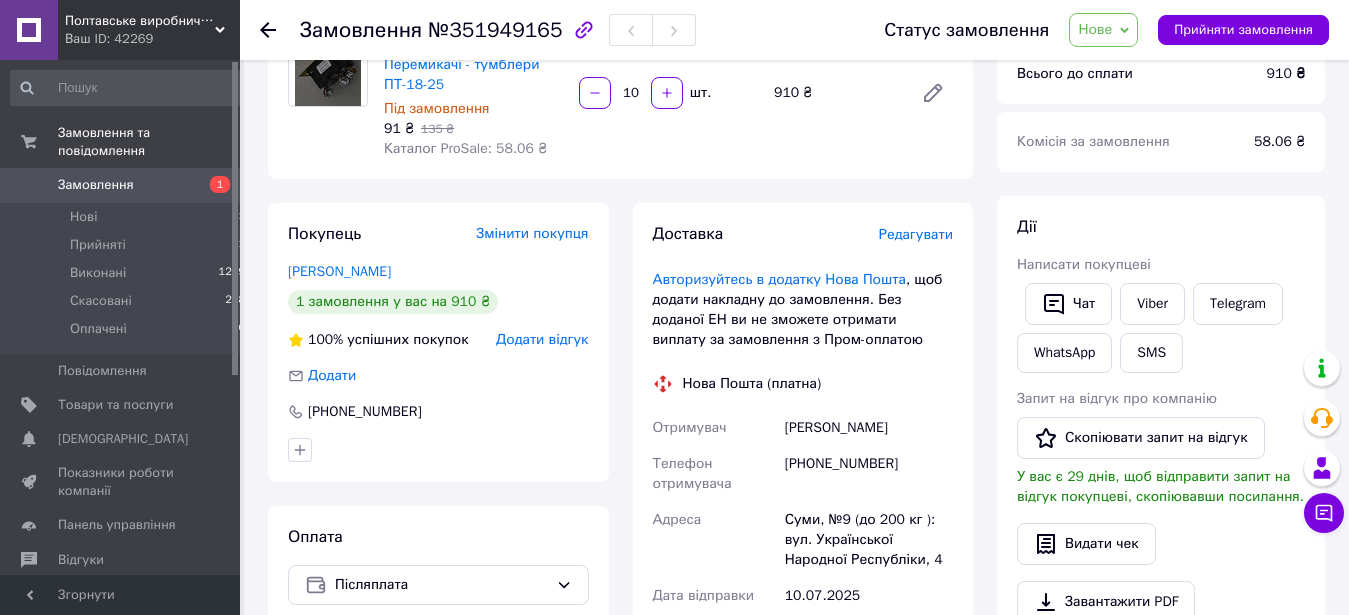 scroll, scrollTop: 0, scrollLeft: 0, axis: both 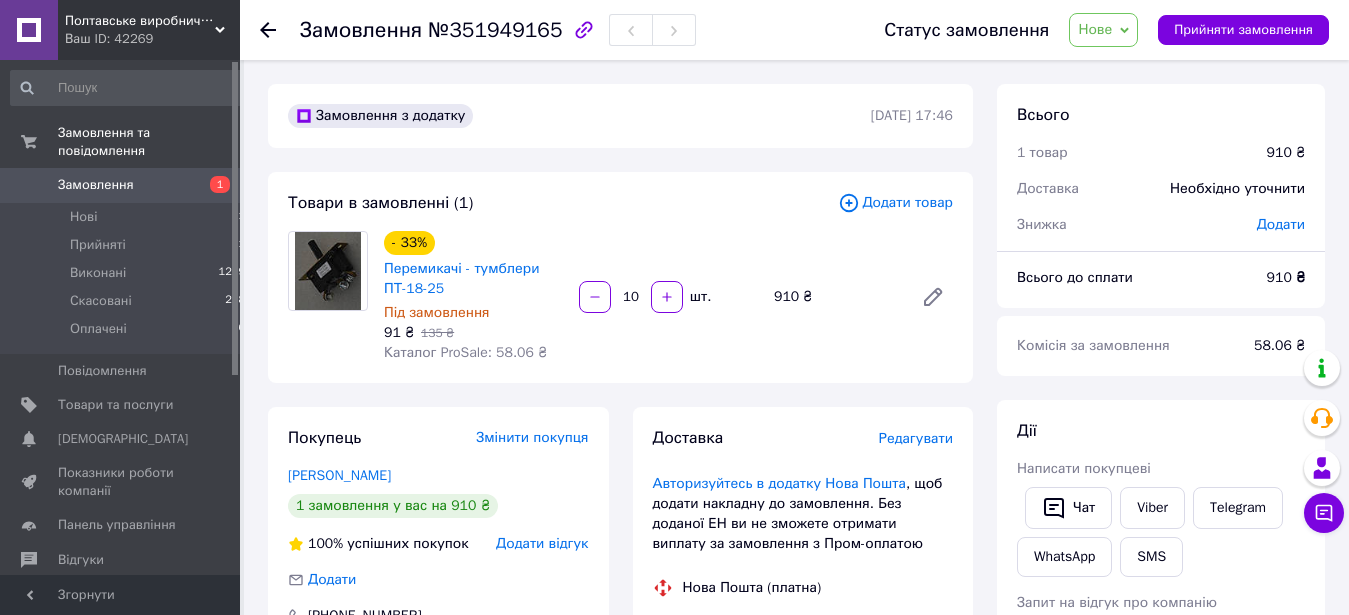 click on "Каталог ProSale: 58.06 ₴" at bounding box center (465, 352) 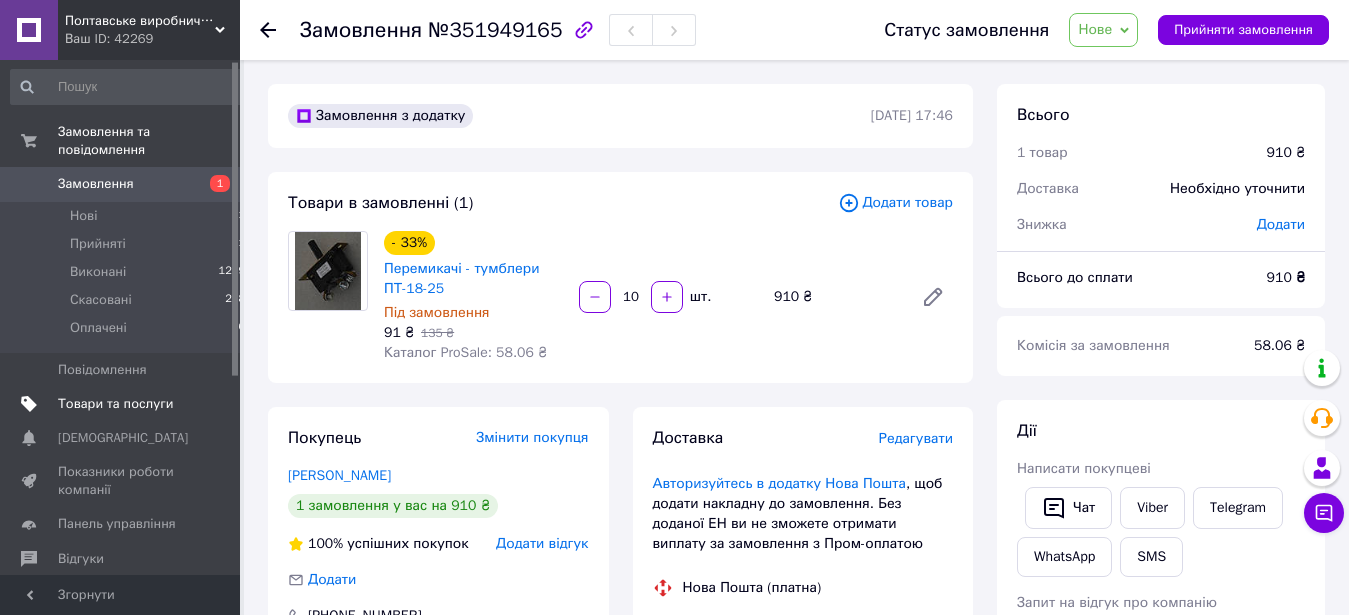 scroll, scrollTop: 0, scrollLeft: 0, axis: both 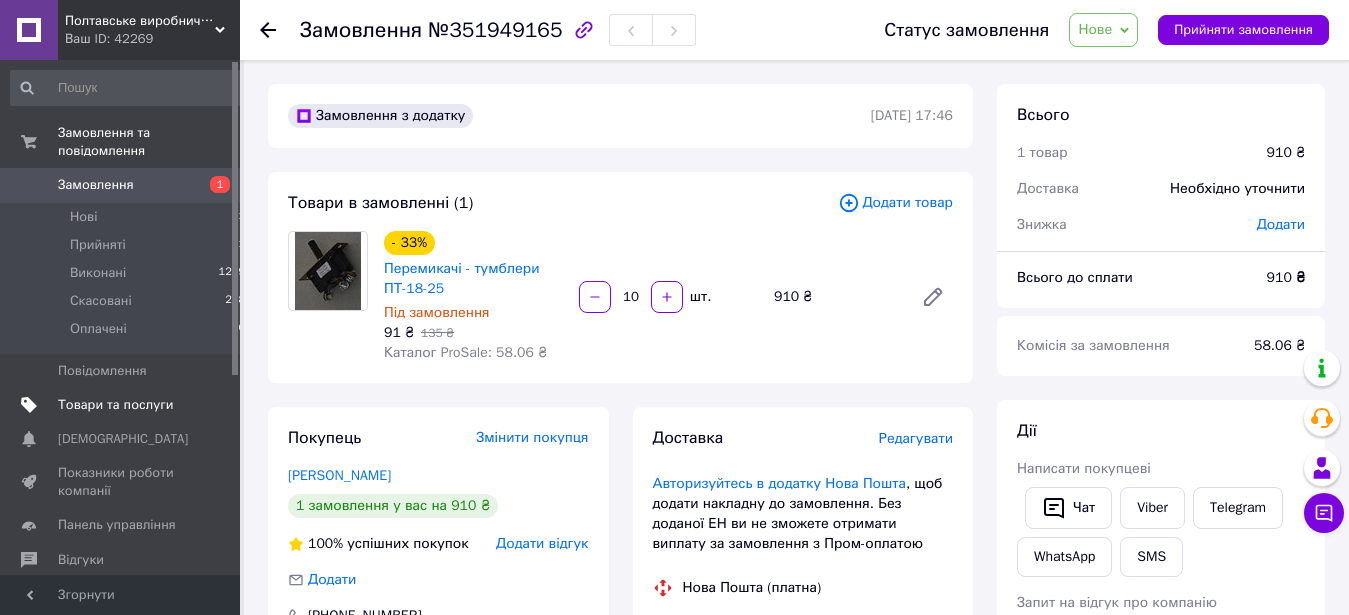 click on "Товари та послуги" at bounding box center [115, 405] 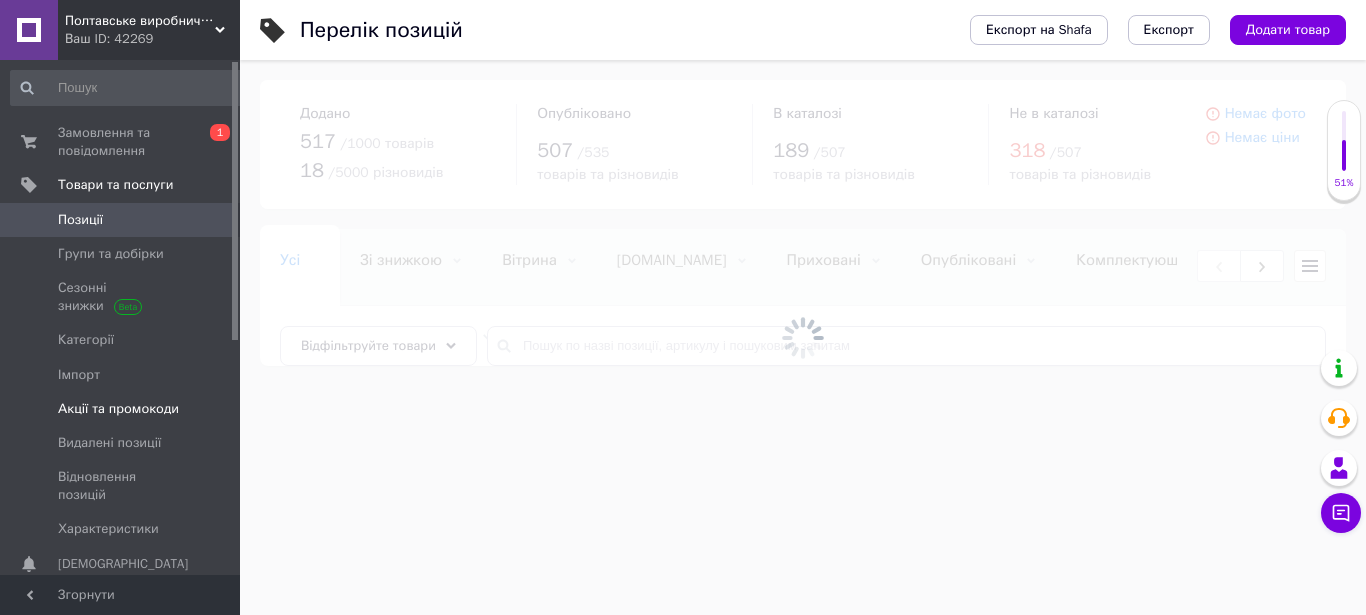 click on "Акції та промокоди" at bounding box center (118, 409) 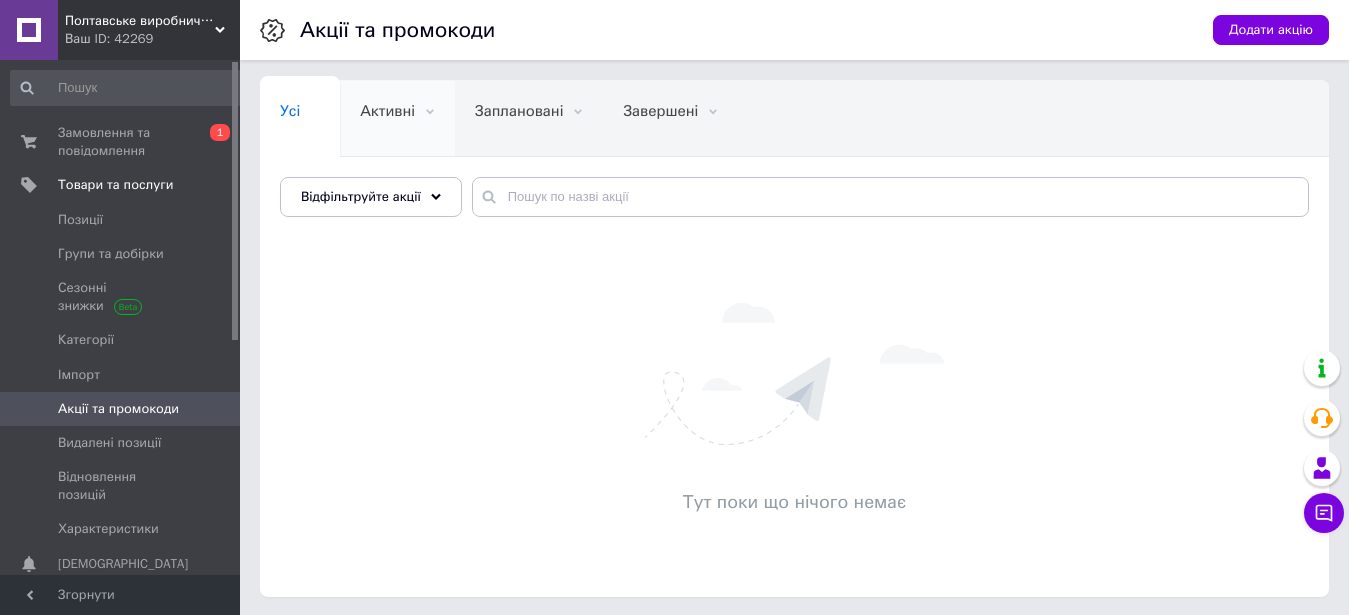 click on "Активні" at bounding box center (387, 111) 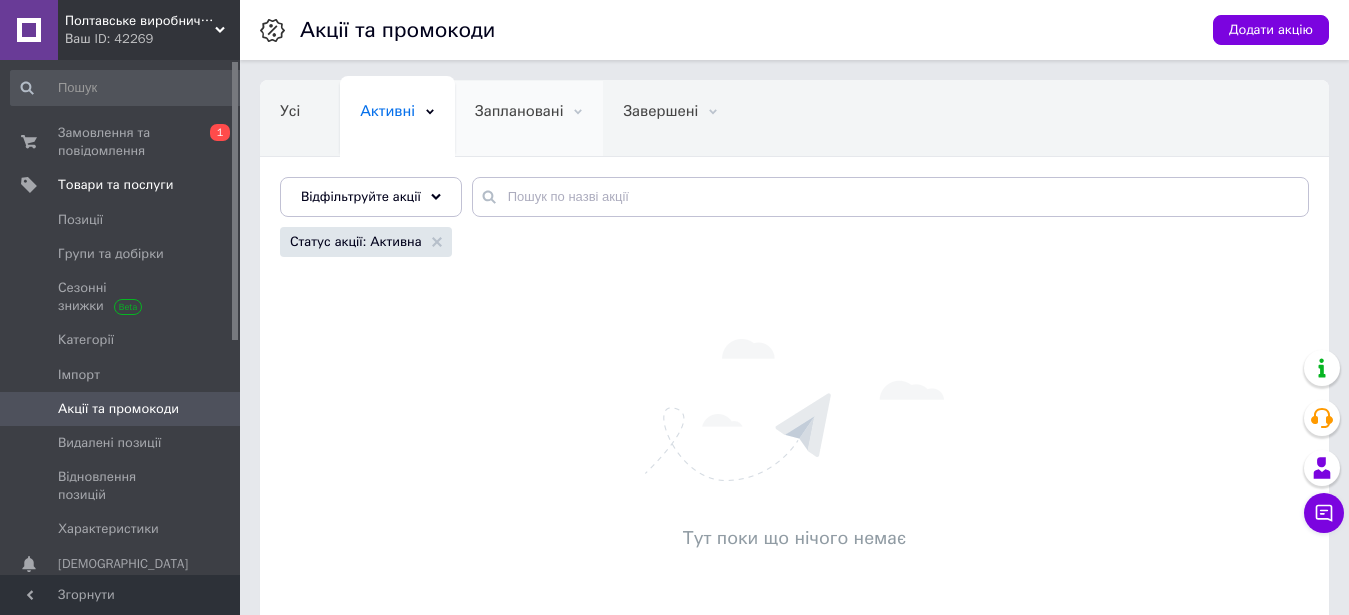 click on "Заплановані" at bounding box center (519, 111) 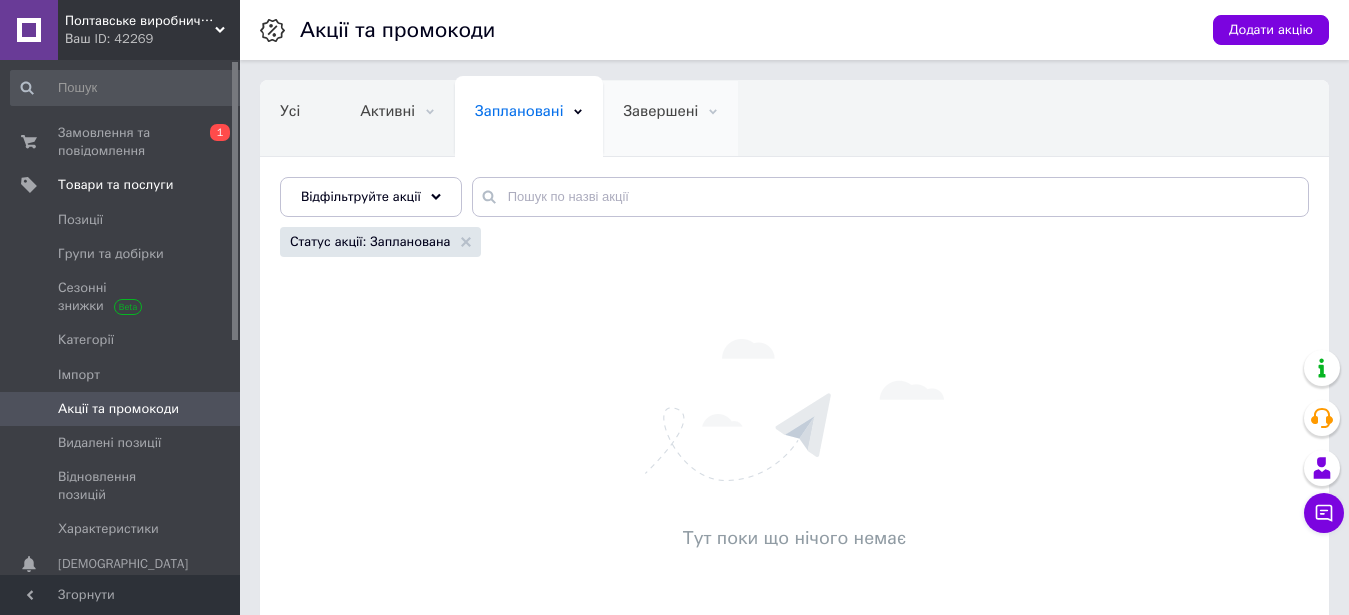 click on "Завершені" at bounding box center (660, 111) 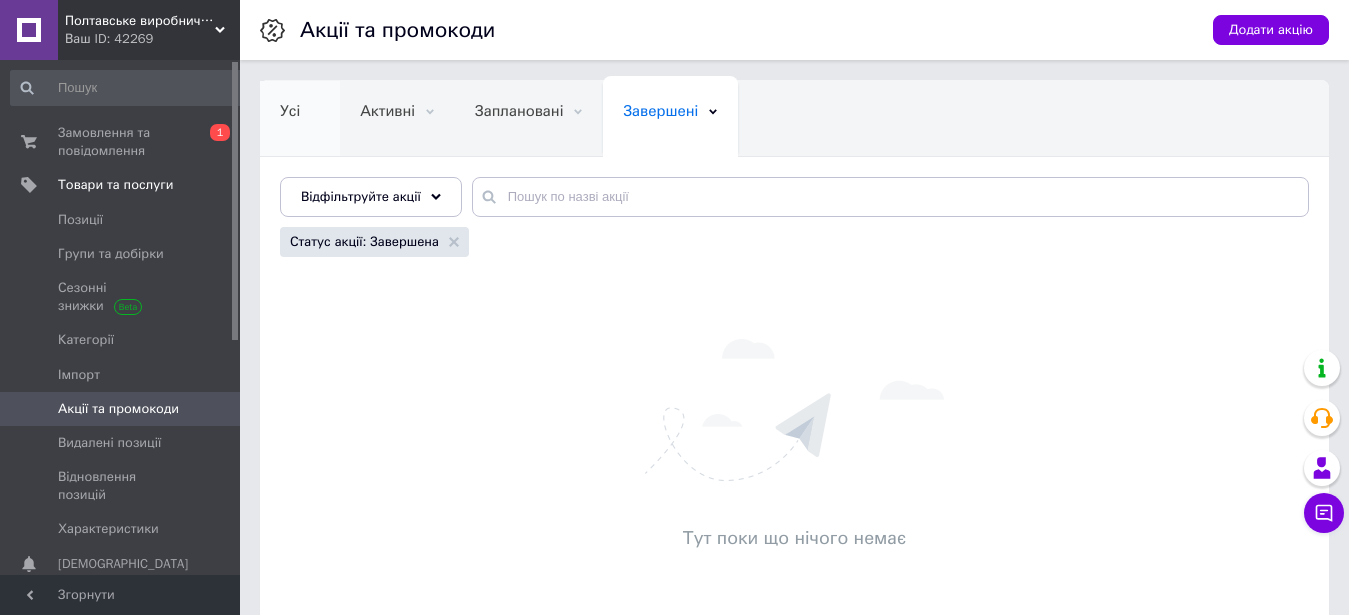 click on "Усі 0" at bounding box center (300, 119) 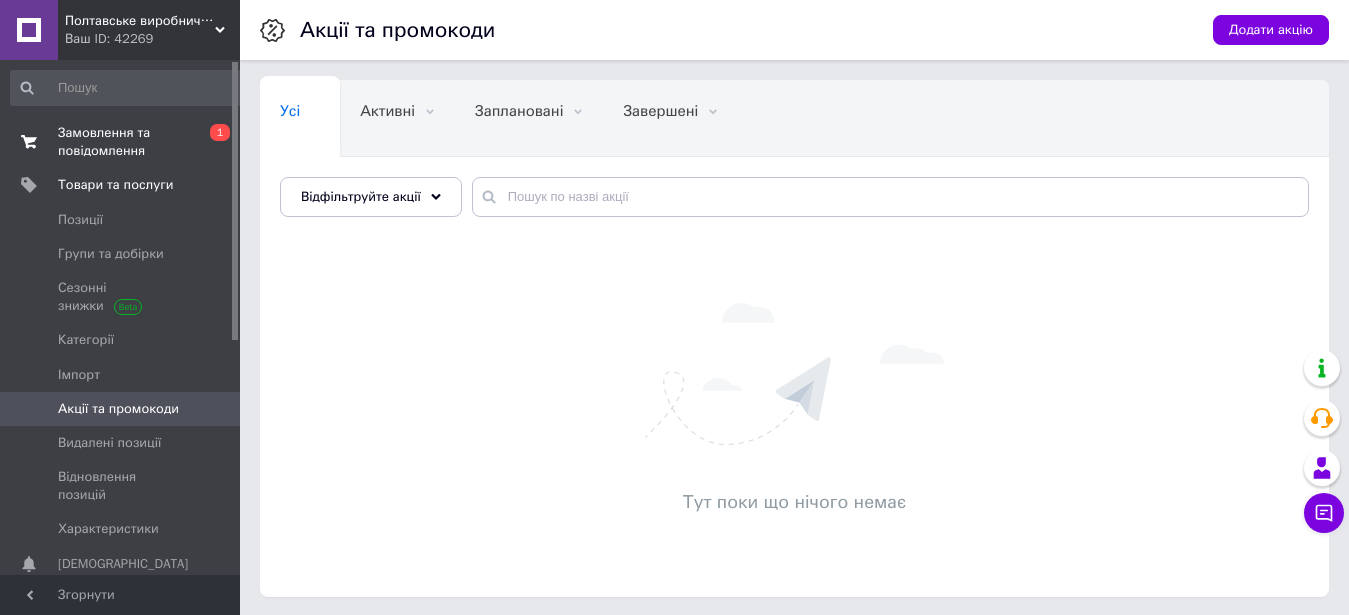 click on "Замовлення та повідомлення" at bounding box center (121, 142) 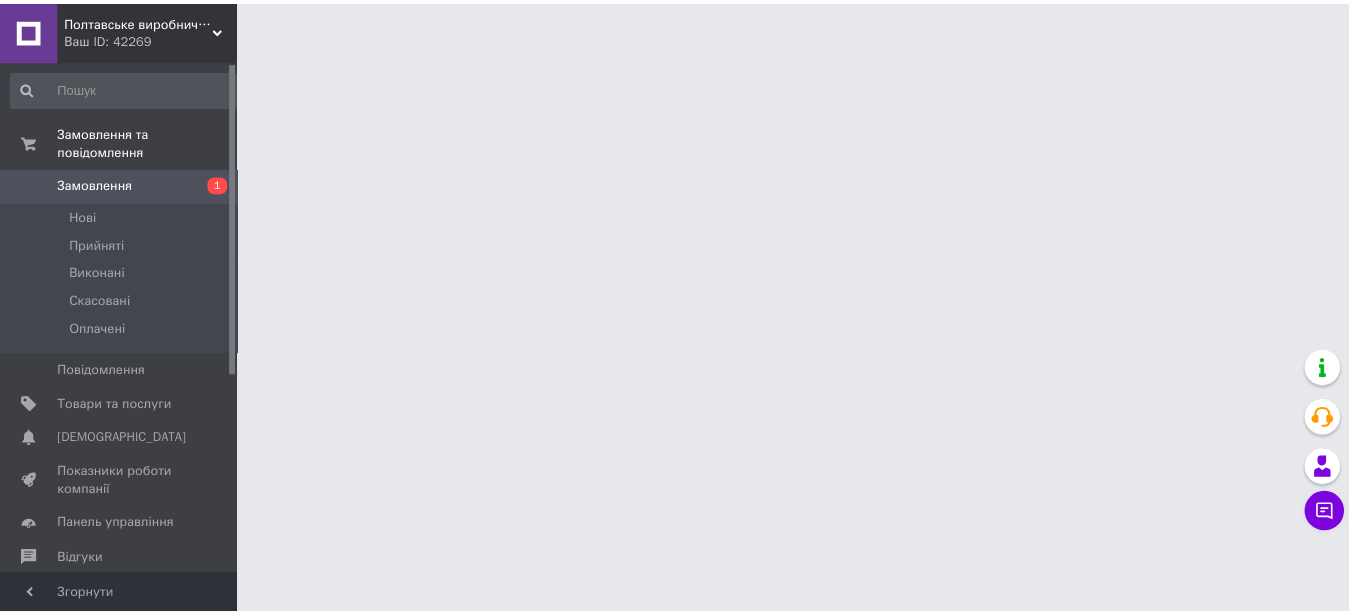 scroll, scrollTop: 0, scrollLeft: 0, axis: both 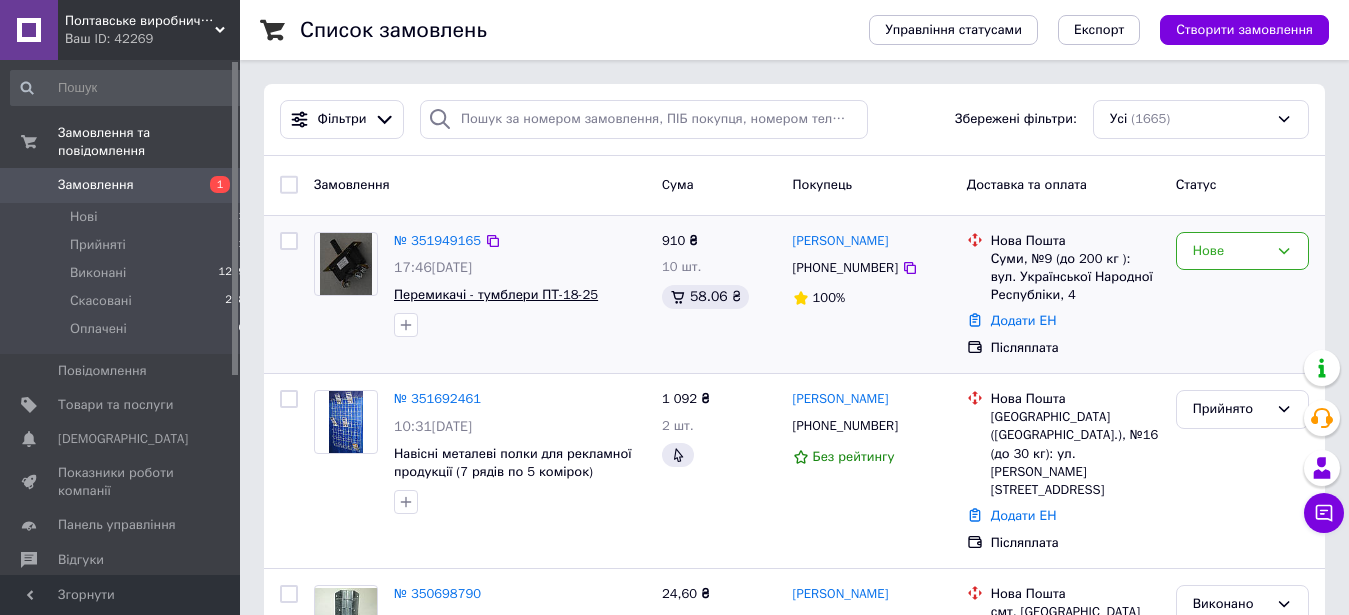 click on "Перемикачі - тумблери ПТ-18-25" at bounding box center (496, 294) 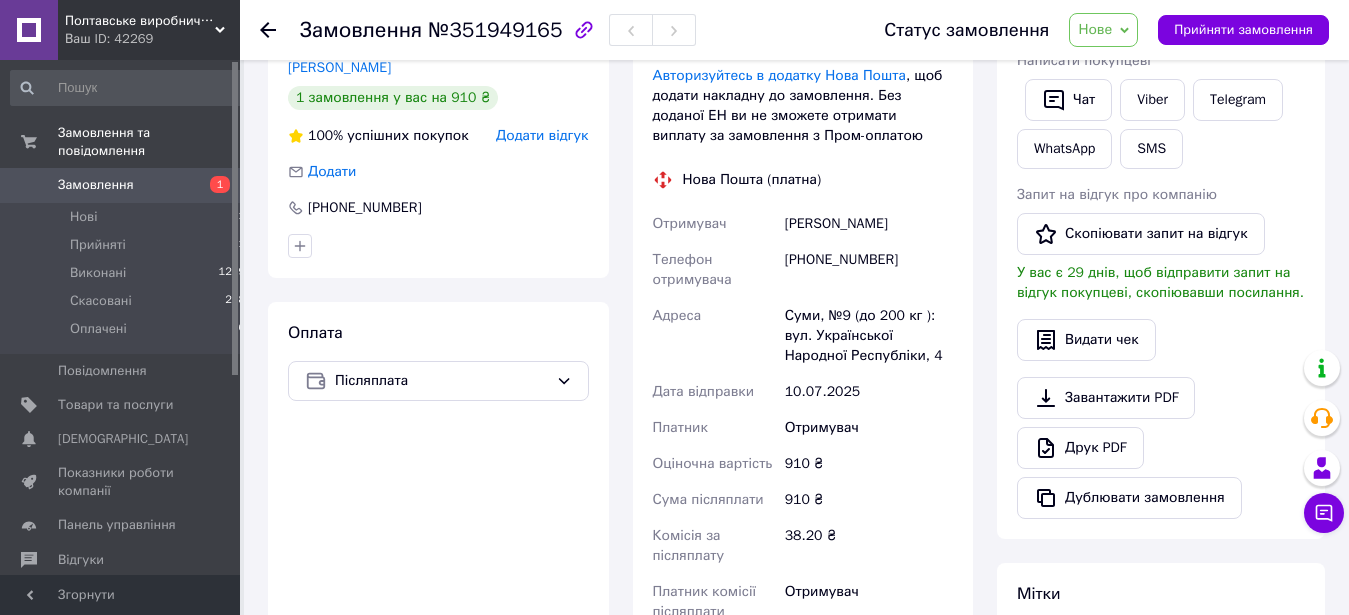 scroll, scrollTop: 102, scrollLeft: 0, axis: vertical 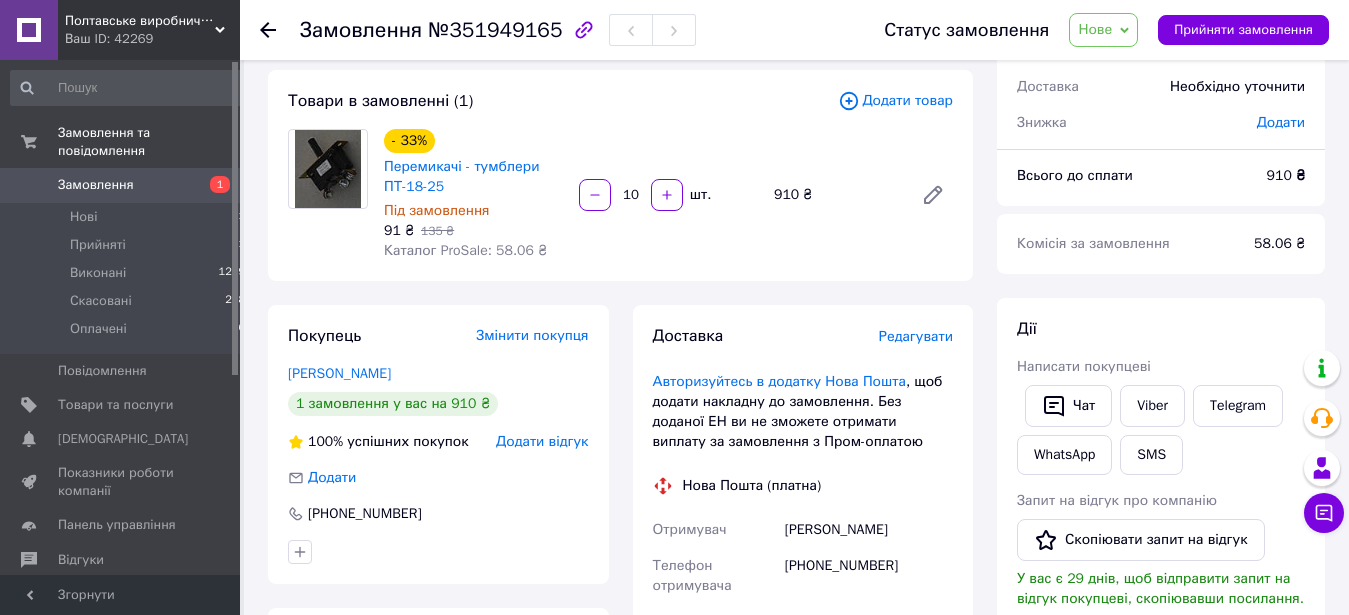 click on "- 33%" at bounding box center [409, 141] 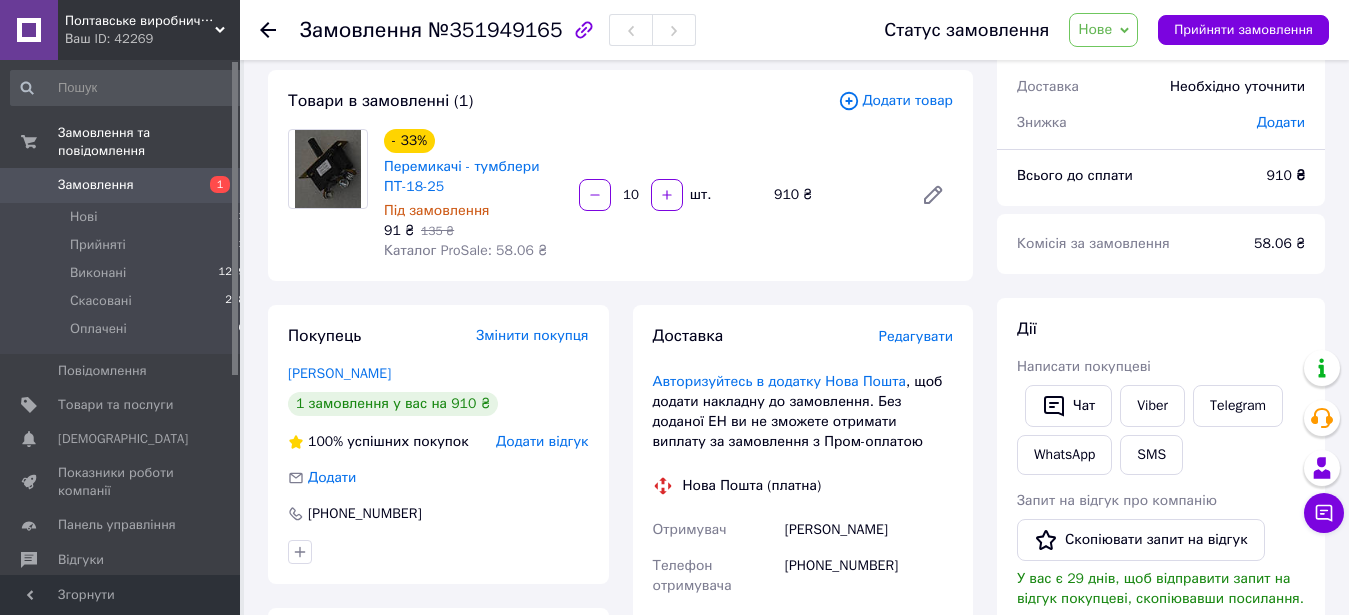 click on "- 33% Перемикачі - тумблери ПТ-18-25 Під замовлення 91 ₴   135 ₴ Каталог ProSale: 58.06 ₴  10   шт. 910 ₴" at bounding box center (668, 195) 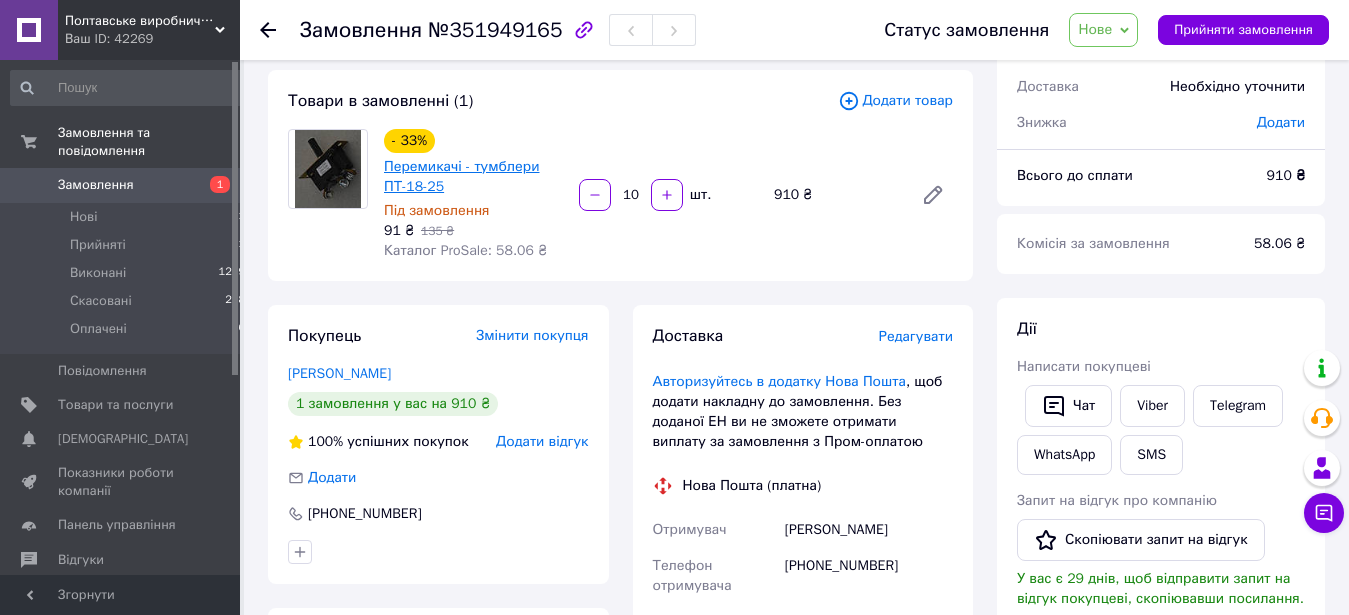 click on "Перемикачі - тумблери ПТ-18-25" at bounding box center [462, 176] 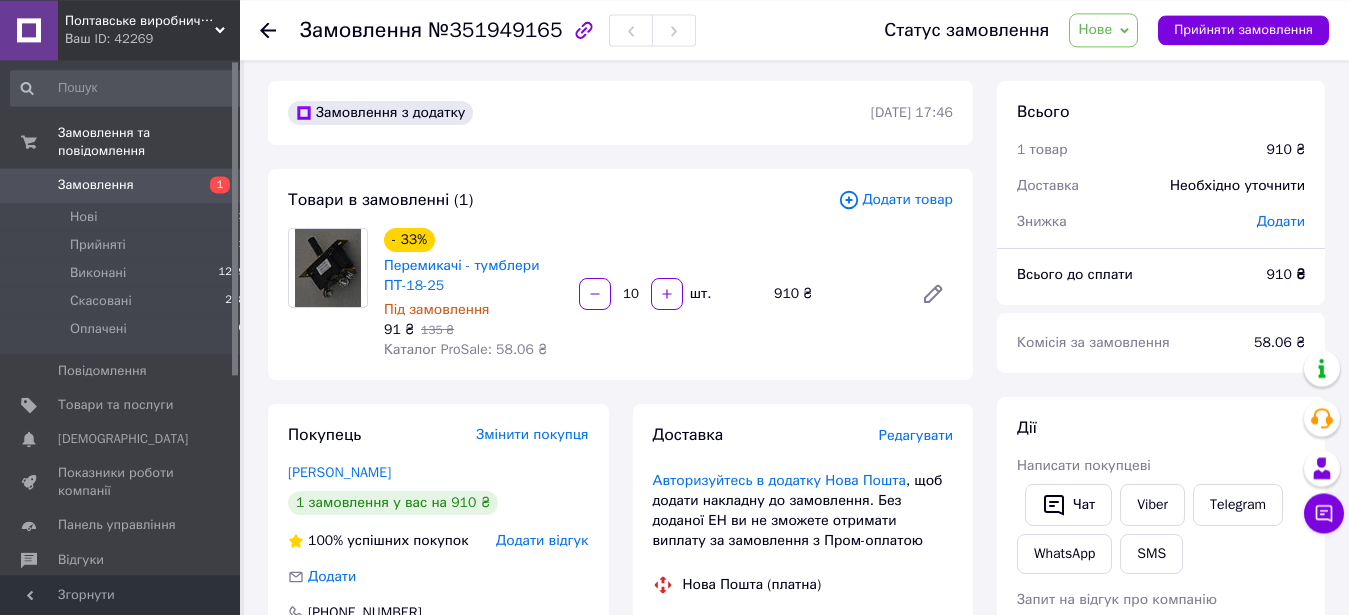 scroll, scrollTop: 0, scrollLeft: 0, axis: both 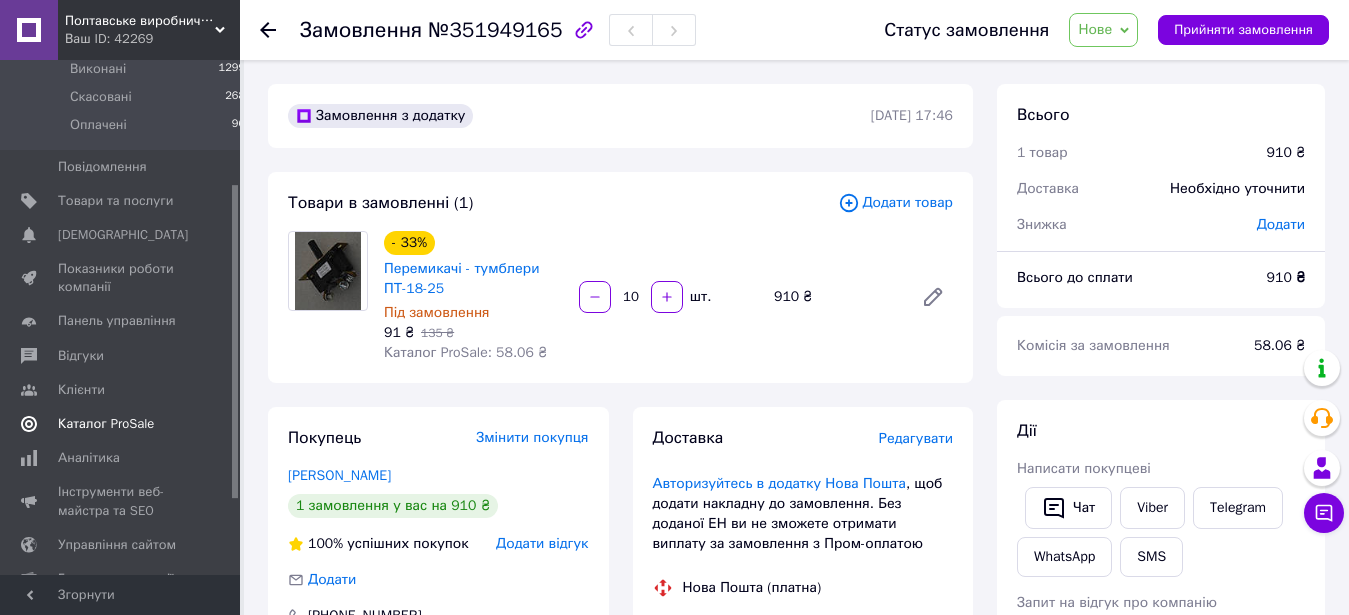 click on "Каталог ProSale" at bounding box center [106, 424] 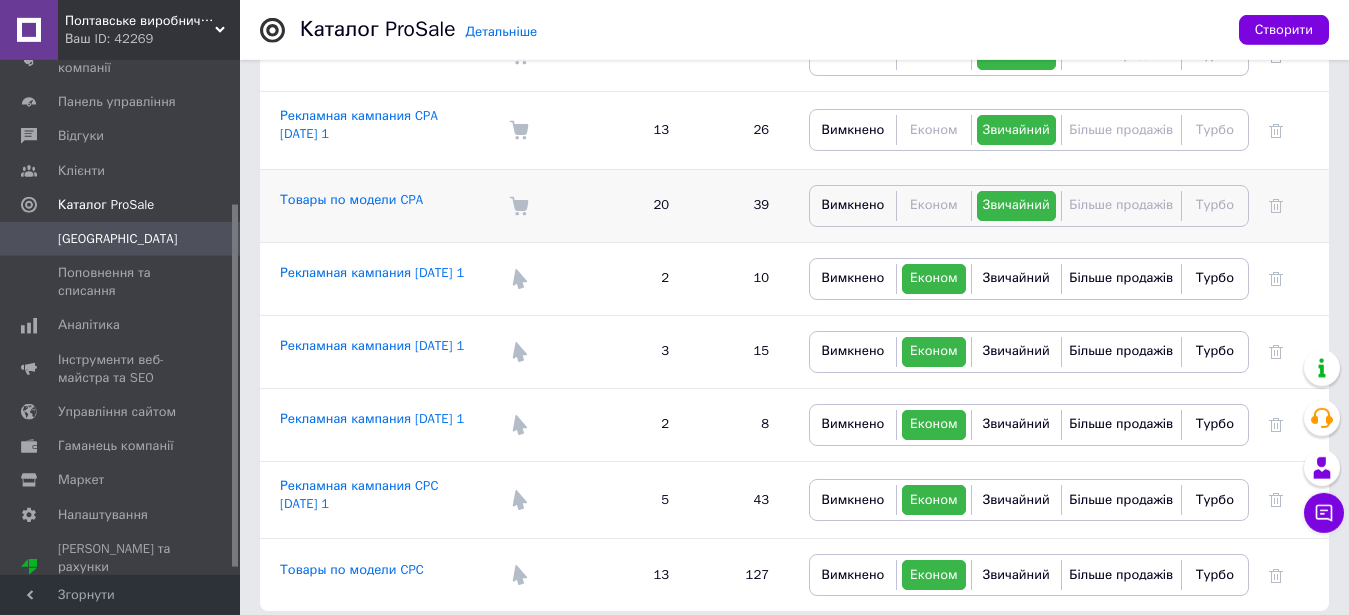 scroll, scrollTop: 498, scrollLeft: 0, axis: vertical 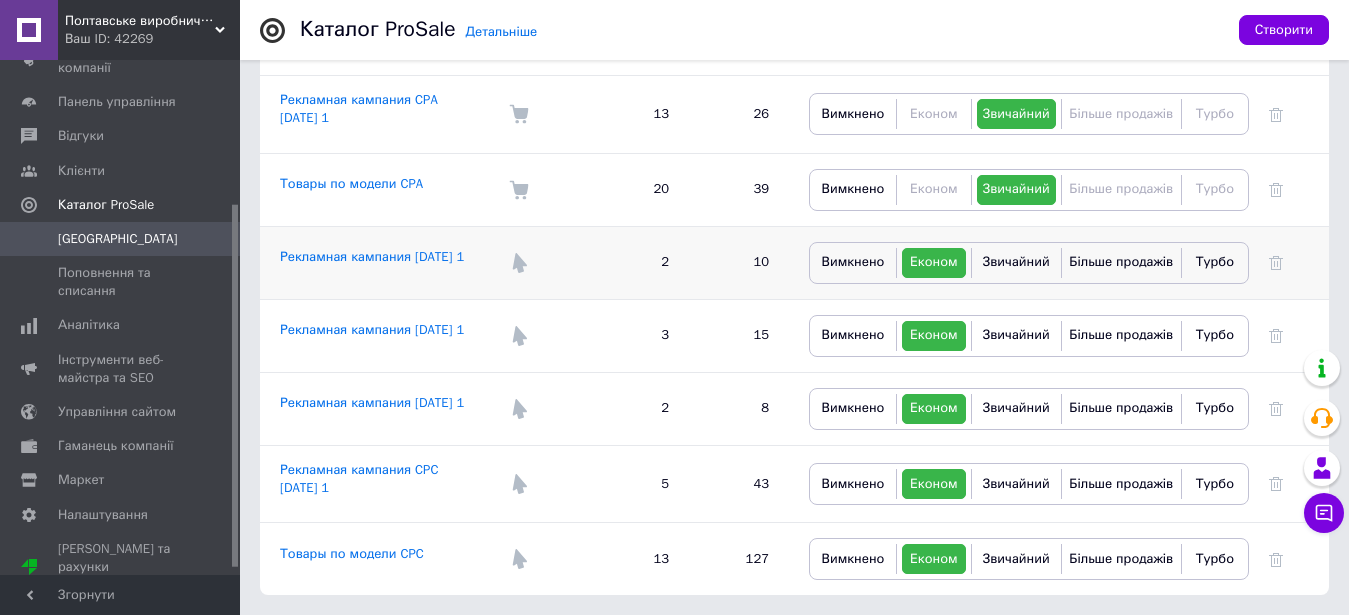 click on "Рекламная кампания 19.09.2016 1" at bounding box center [374, 262] 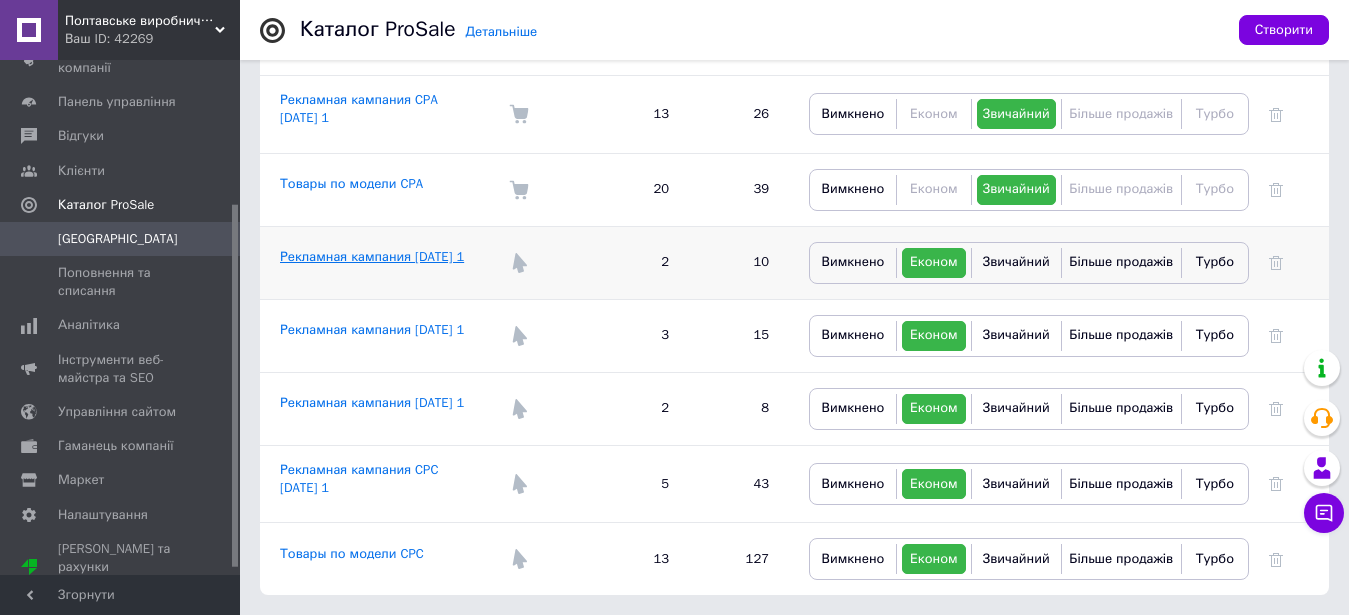 click on "Рекламная кампания 19.09.2016 1" at bounding box center (372, 256) 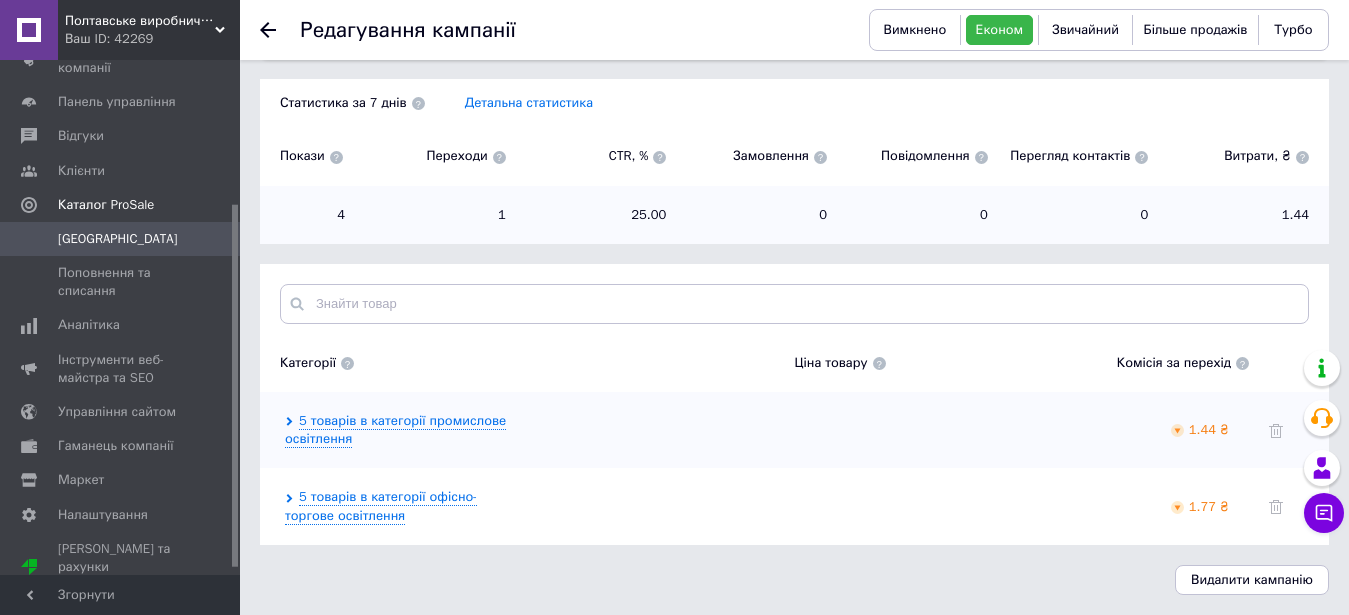 scroll, scrollTop: 0, scrollLeft: 0, axis: both 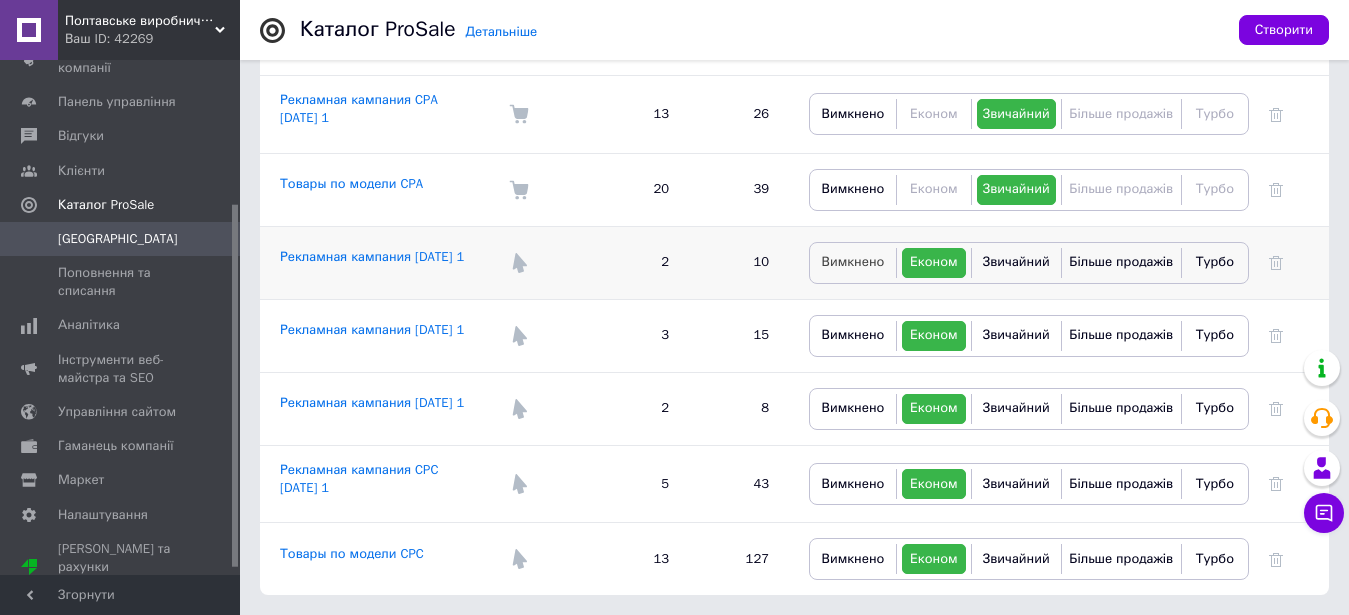 click on "Вимкнено" at bounding box center [853, 263] 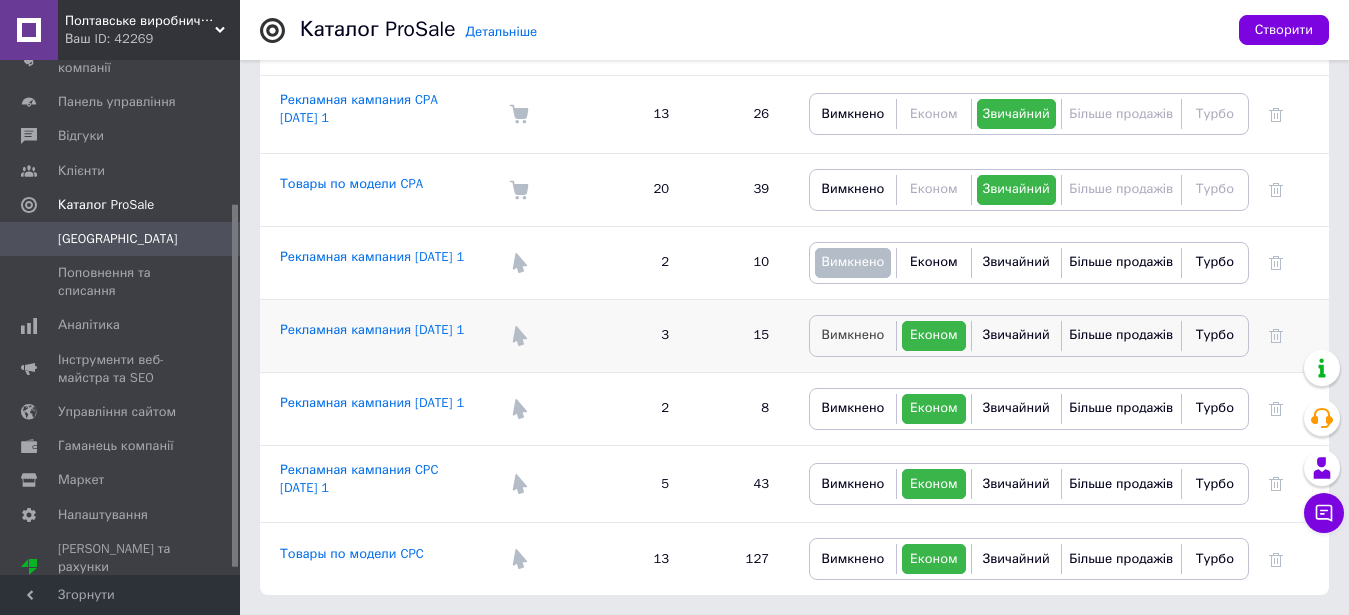 click on "Вимкнено" at bounding box center (853, 334) 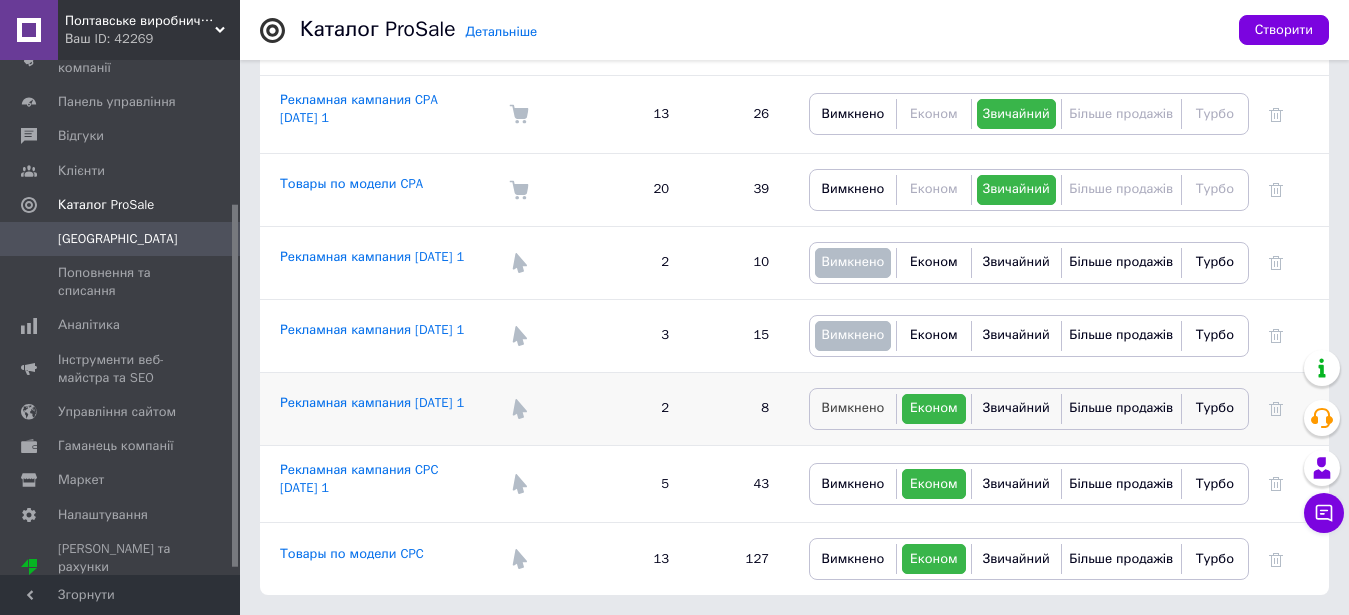 click on "Вимкнено" at bounding box center (853, 407) 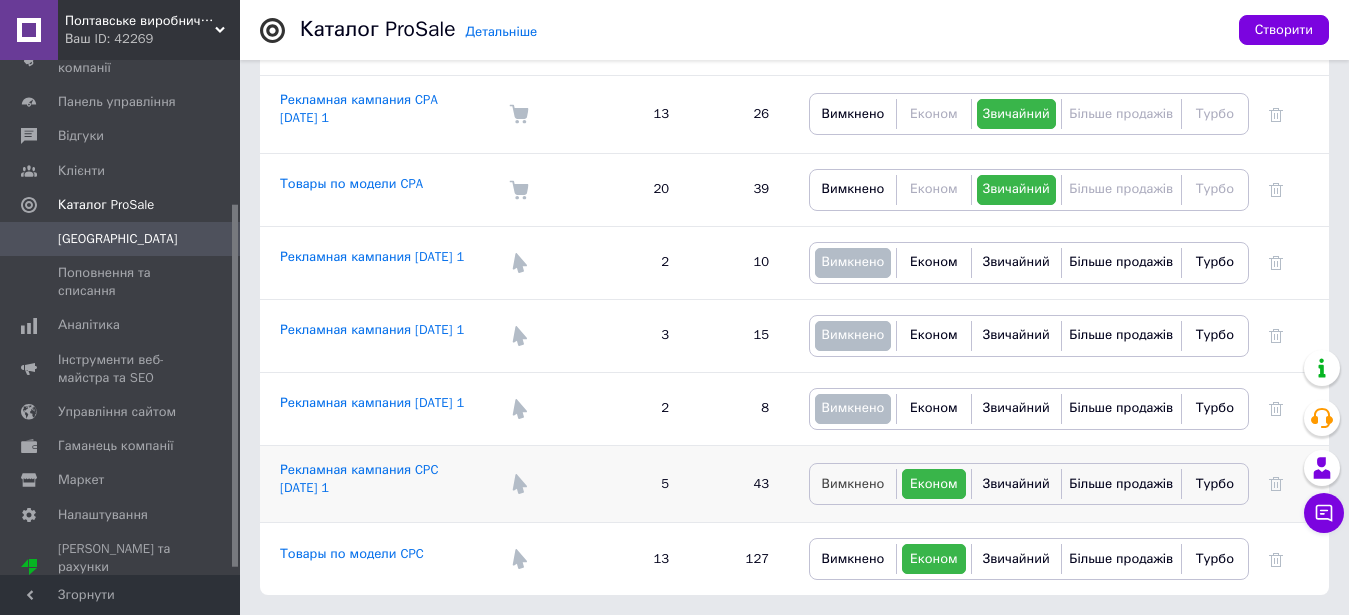 click on "Вимкнено" at bounding box center (853, 483) 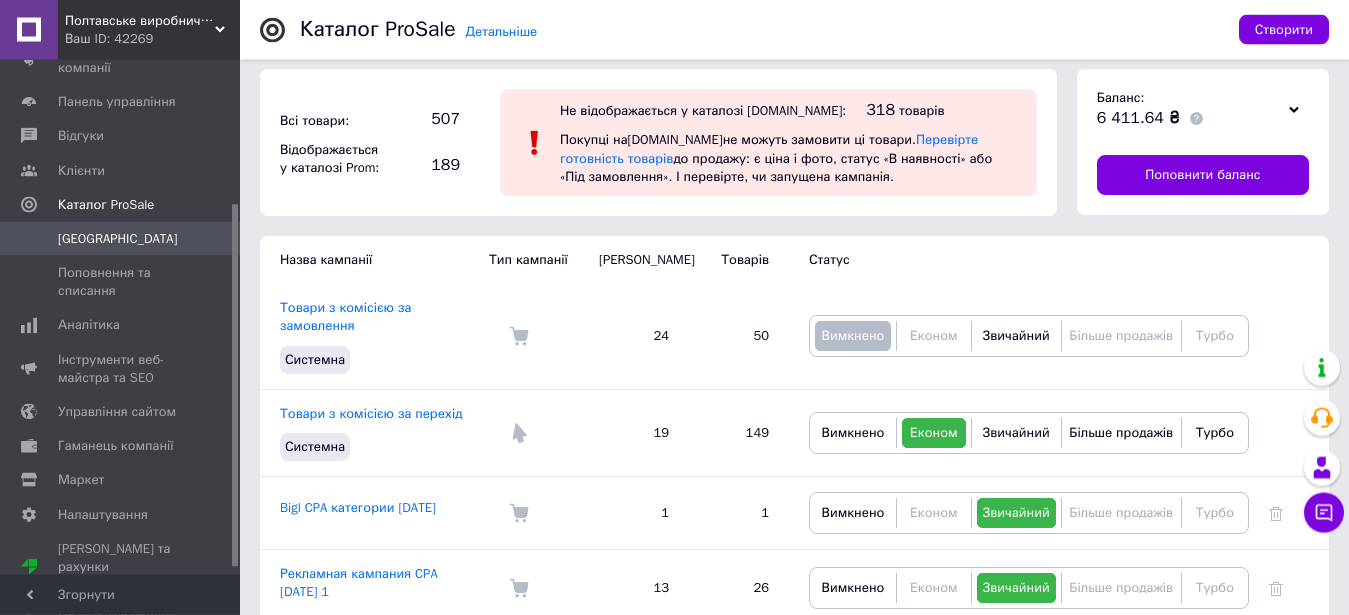 scroll, scrollTop: 0, scrollLeft: 0, axis: both 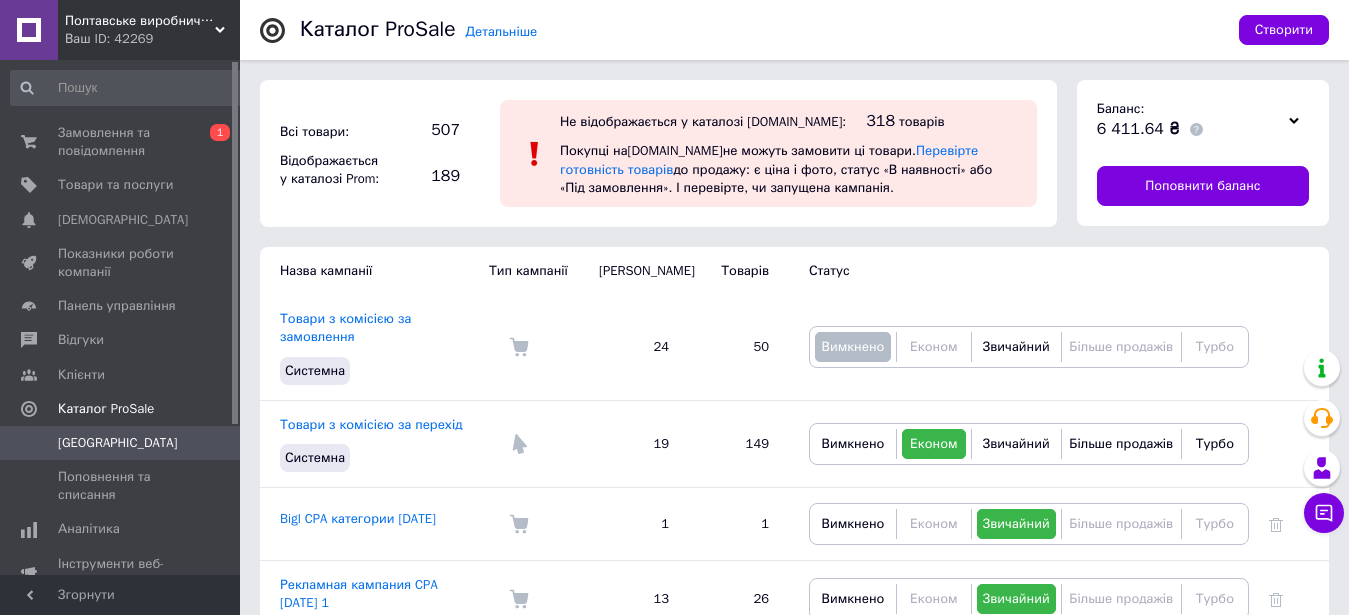 type 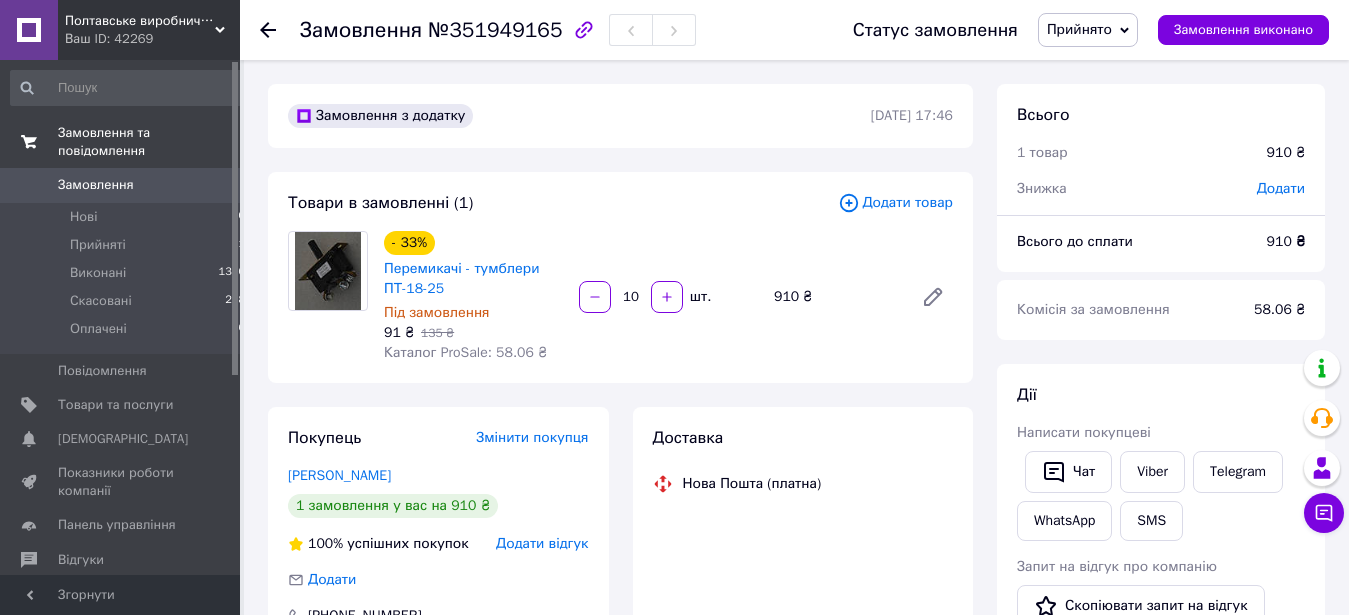 scroll, scrollTop: 0, scrollLeft: 0, axis: both 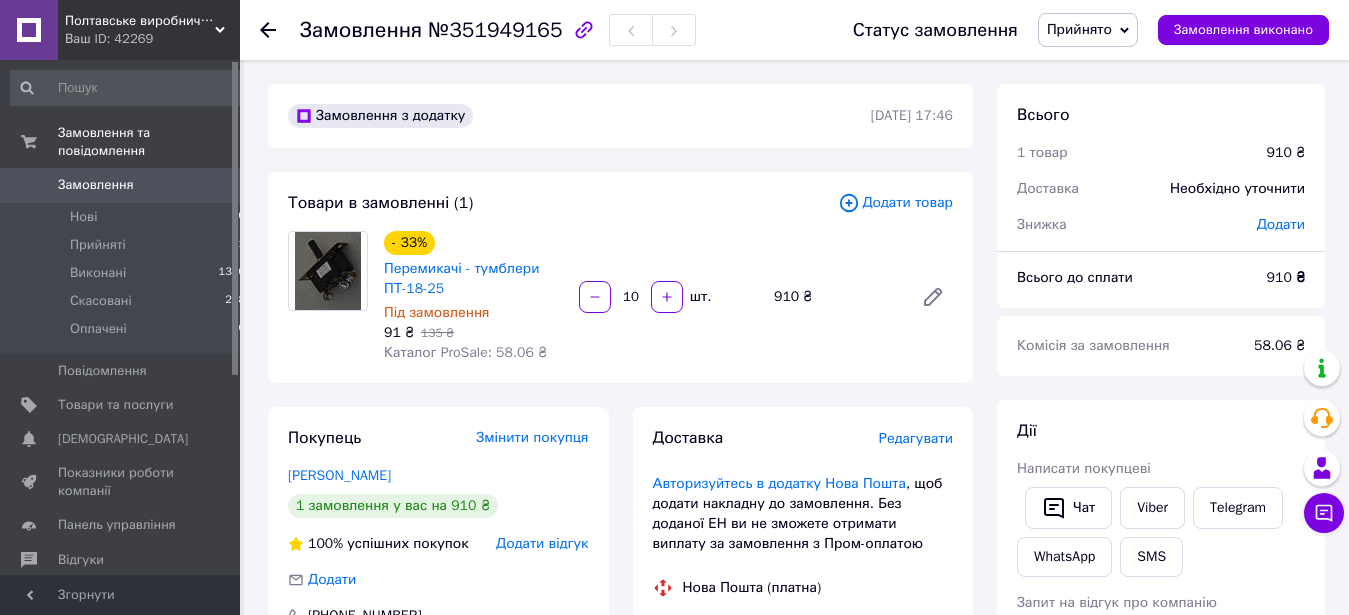 click on "Знижка" at bounding box center [1042, 224] 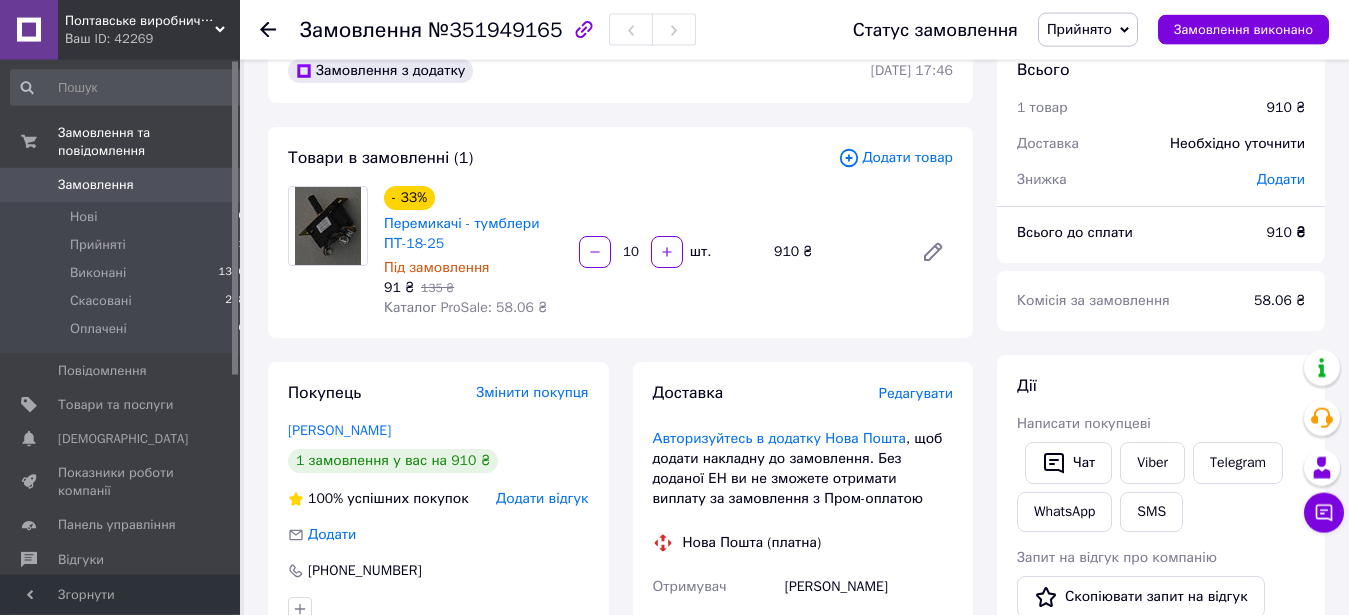 scroll, scrollTop: 4, scrollLeft: 0, axis: vertical 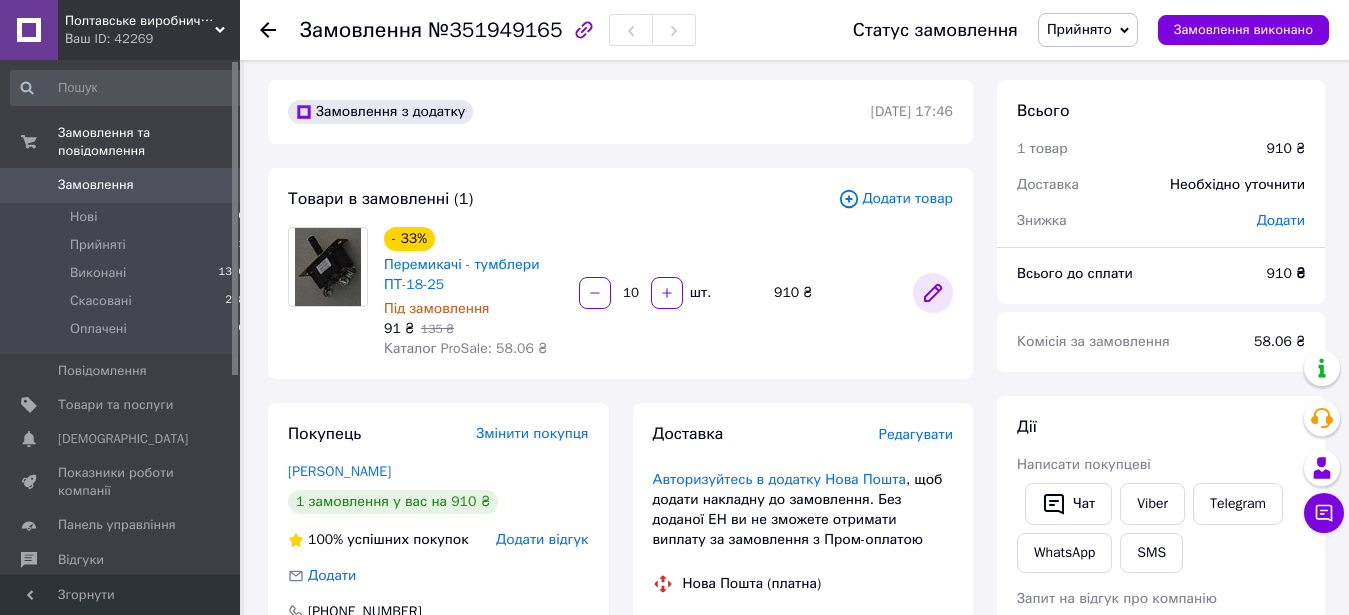 click 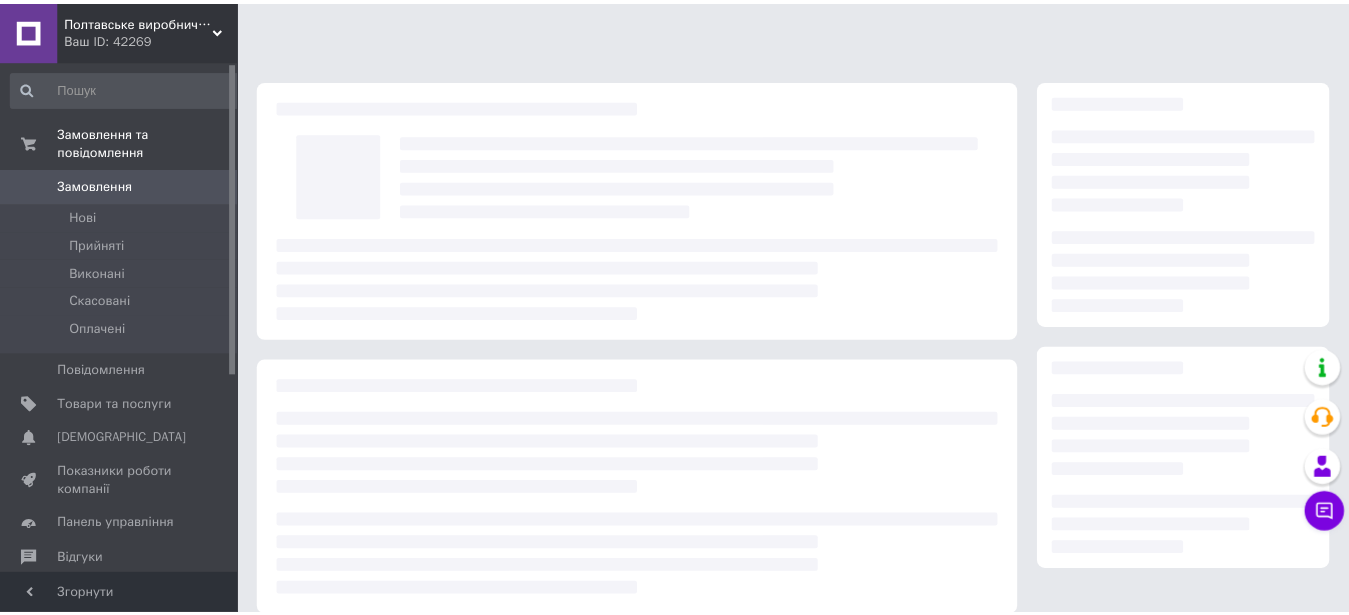 scroll, scrollTop: 0, scrollLeft: 0, axis: both 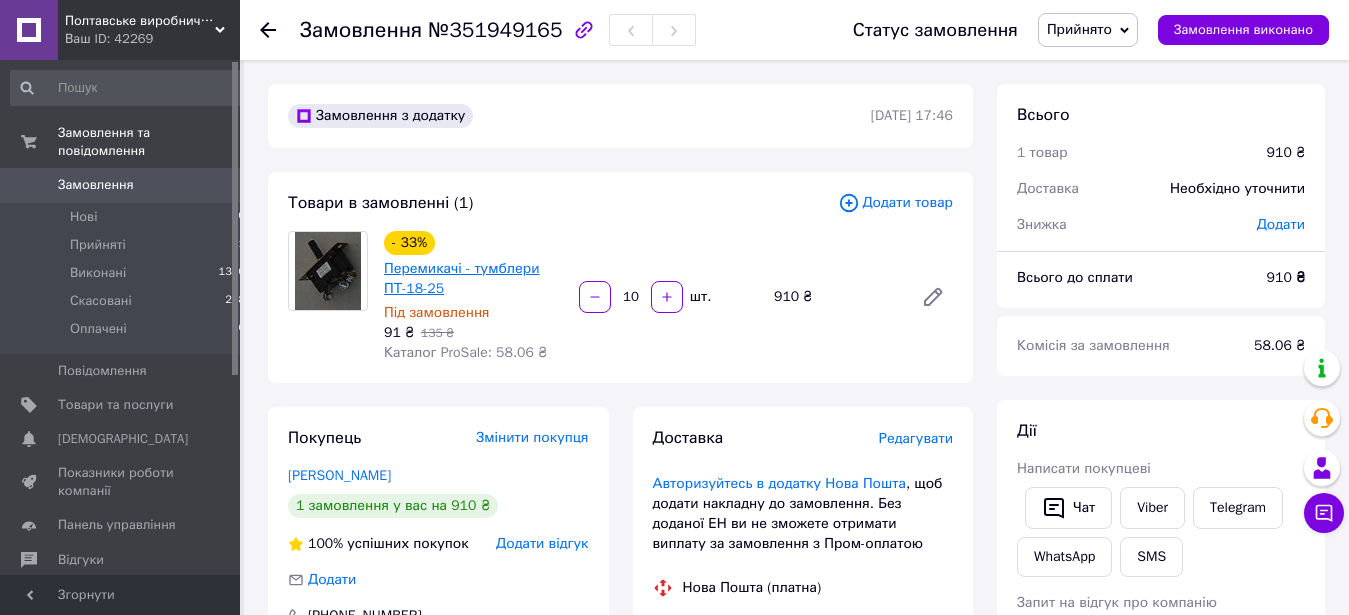 click on "Перемикачі - тумблери ПТ-18-25" at bounding box center [462, 278] 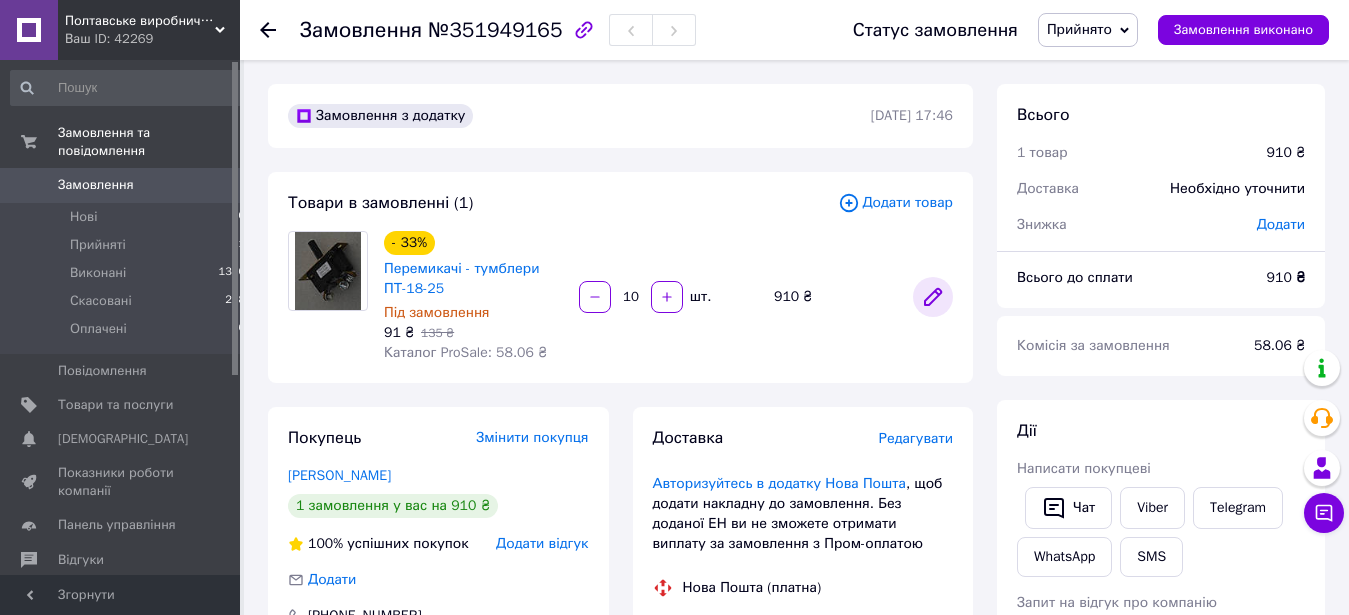 click 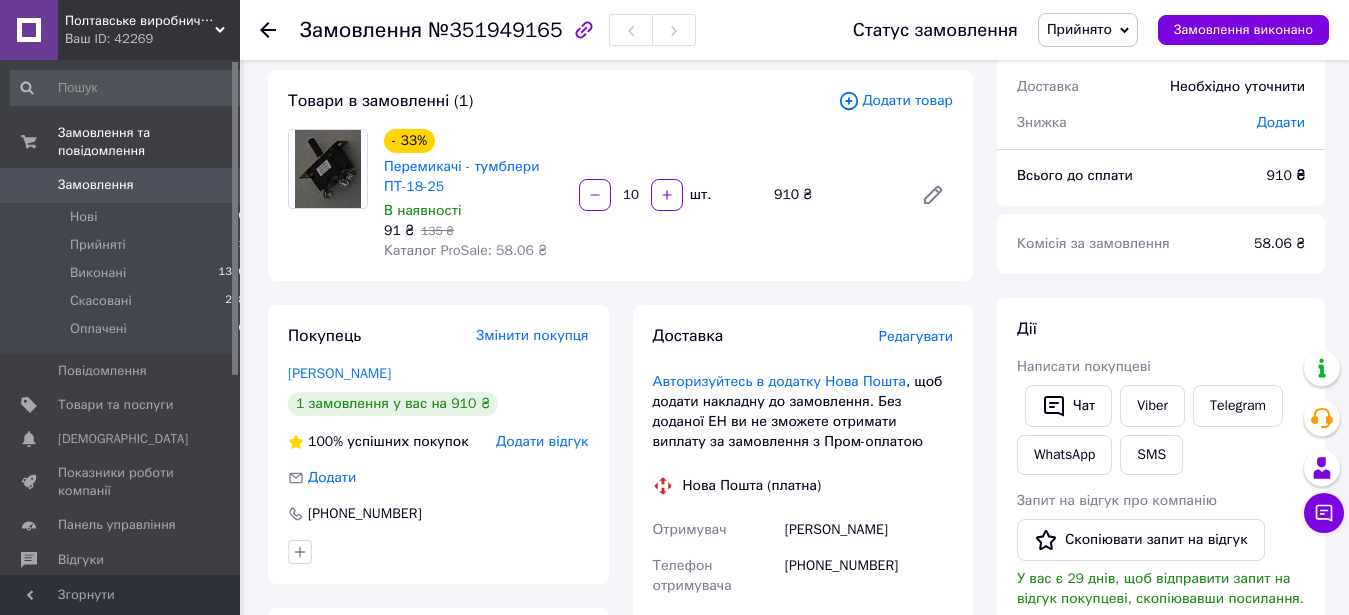 scroll, scrollTop: 0, scrollLeft: 0, axis: both 